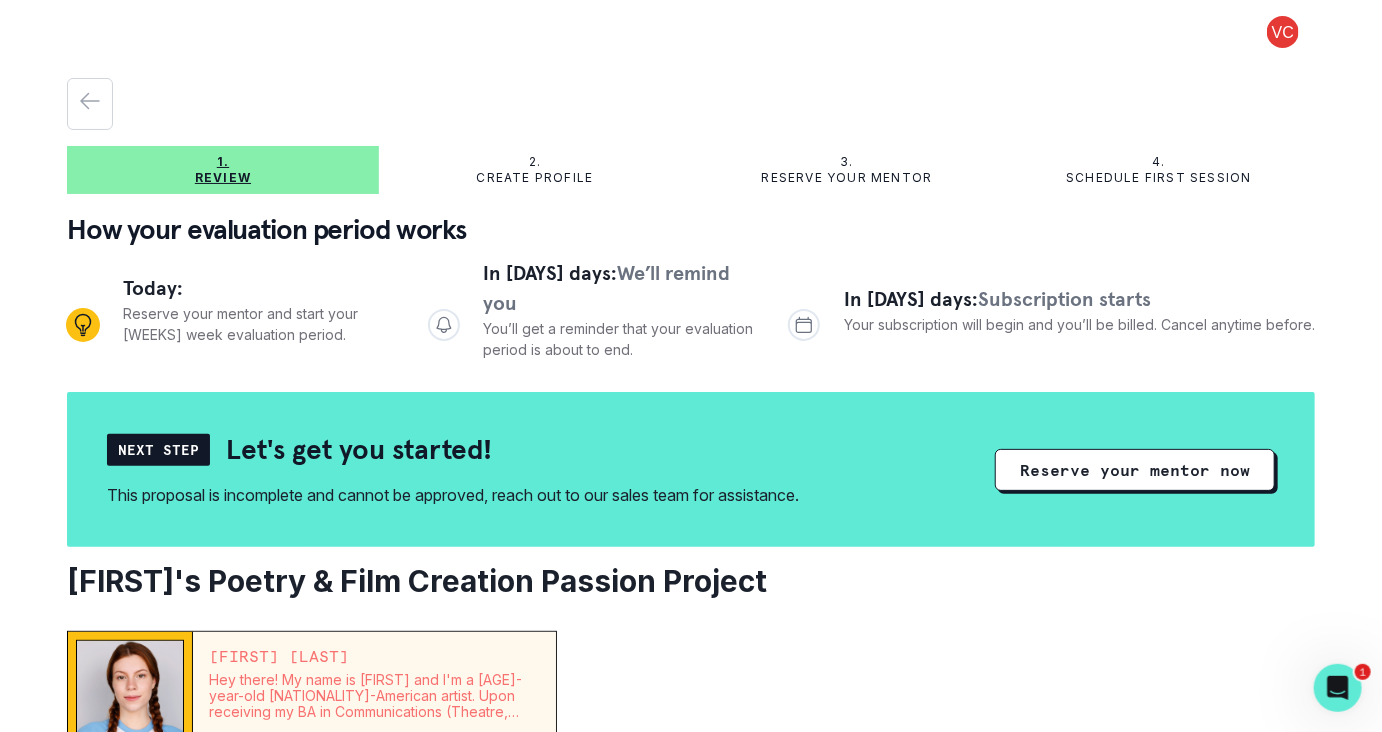 scroll, scrollTop: 0, scrollLeft: 0, axis: both 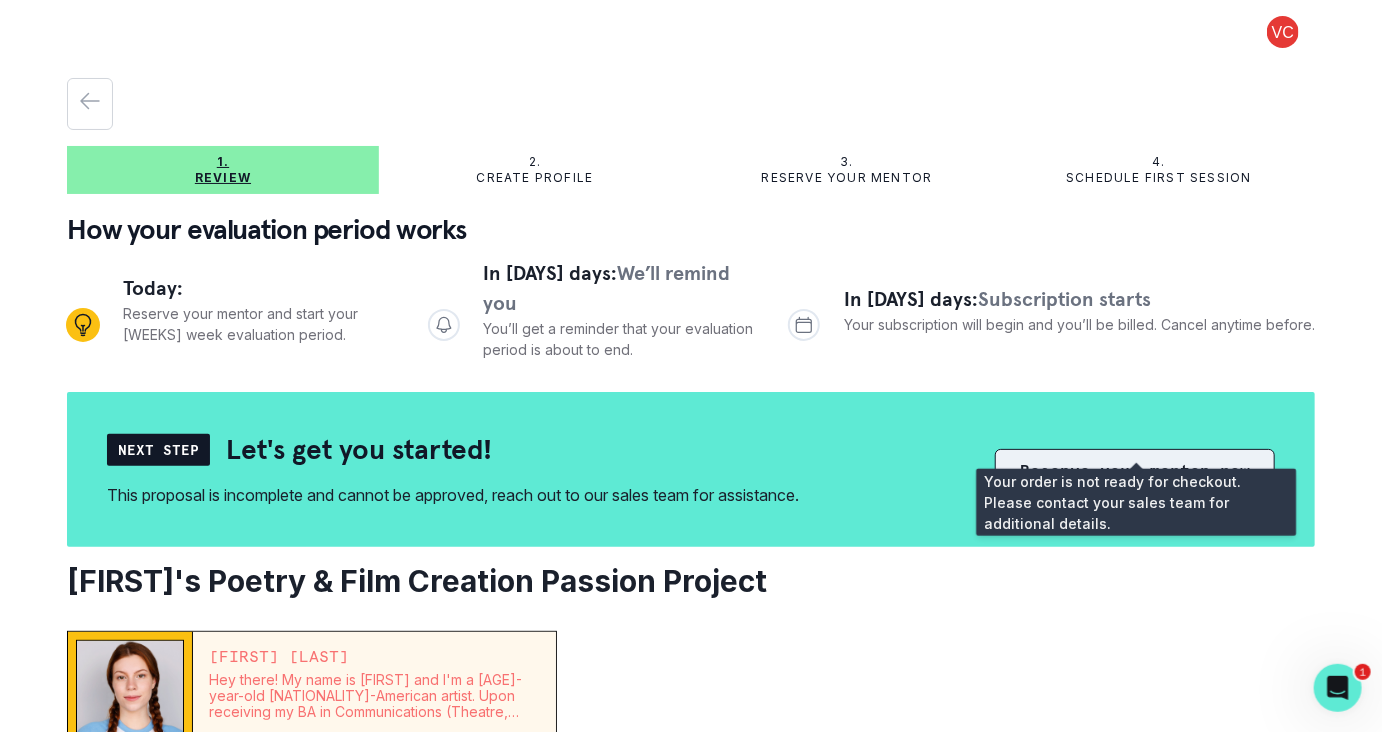 click on "Reserve your mentor now" at bounding box center [1135, 470] 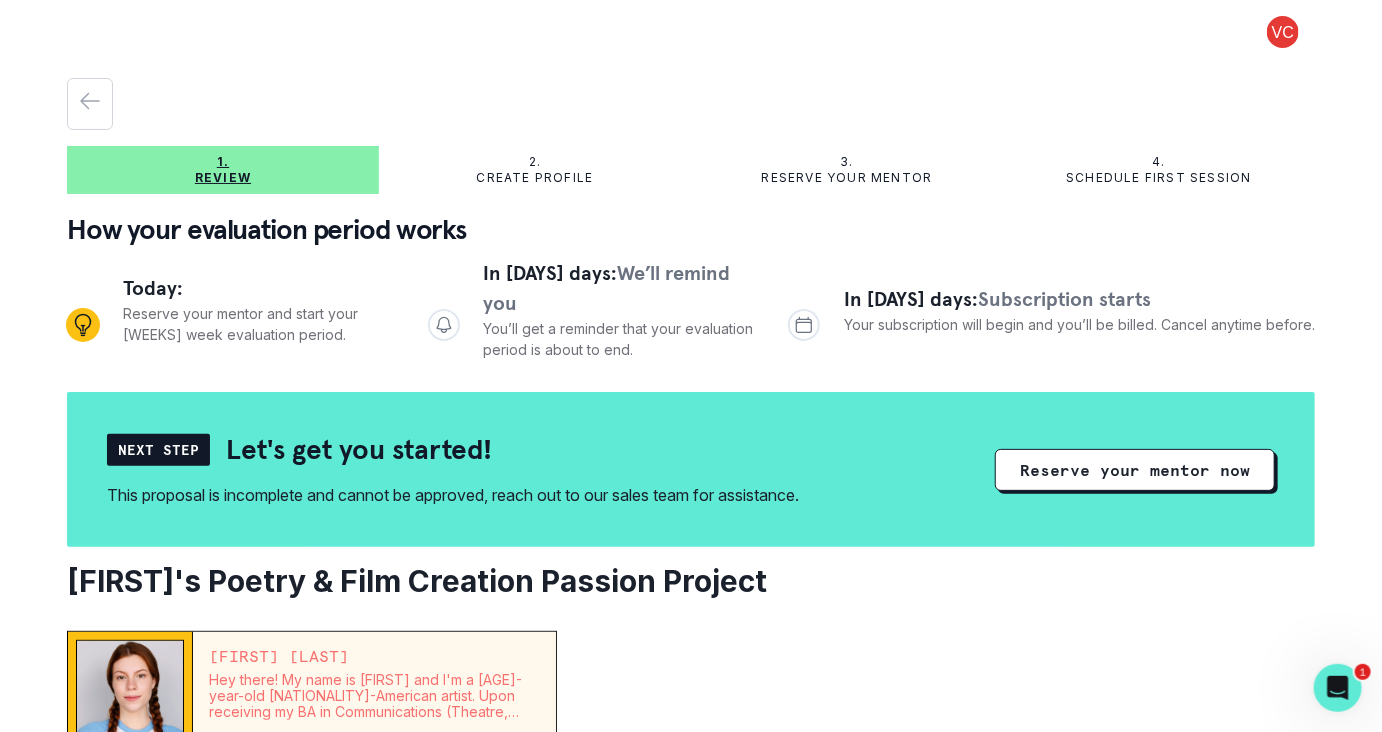 click at bounding box center (1283, 32) 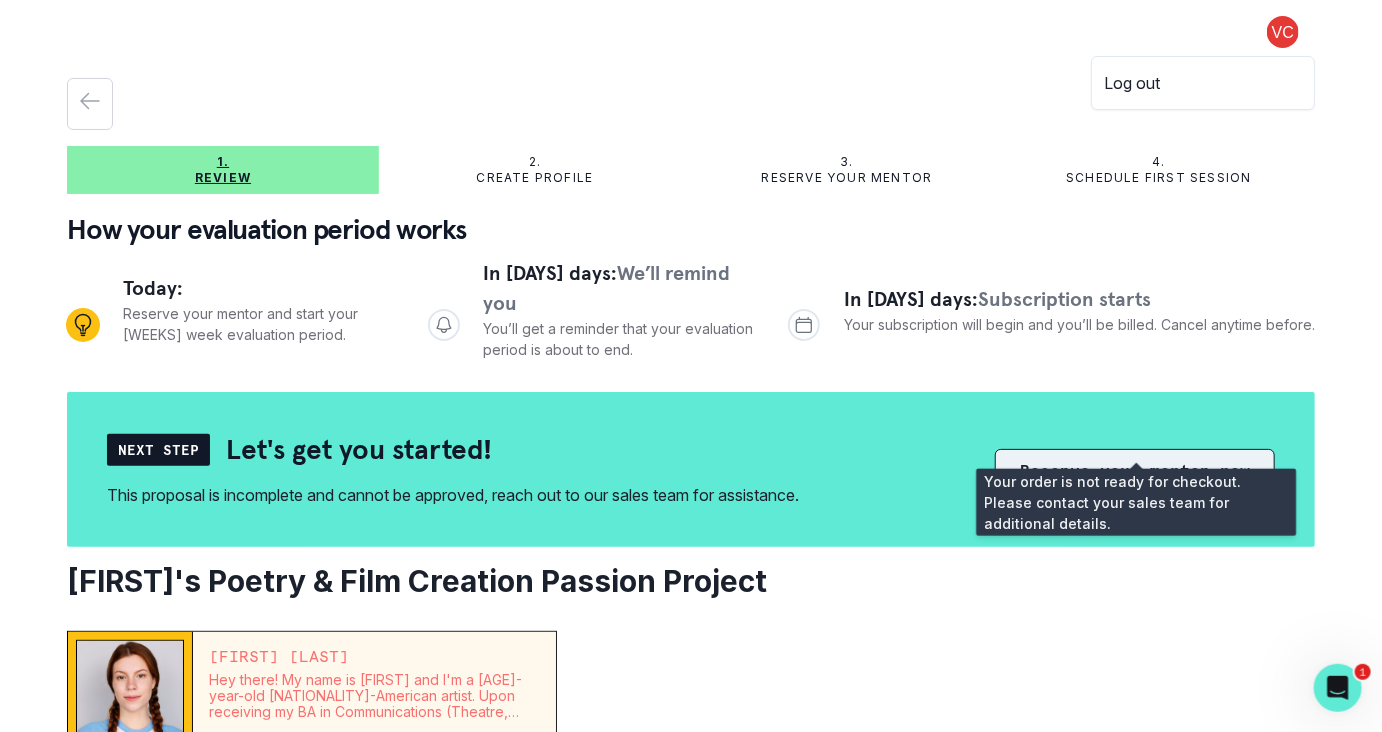 click on "Reserve your mentor now" at bounding box center [1135, 470] 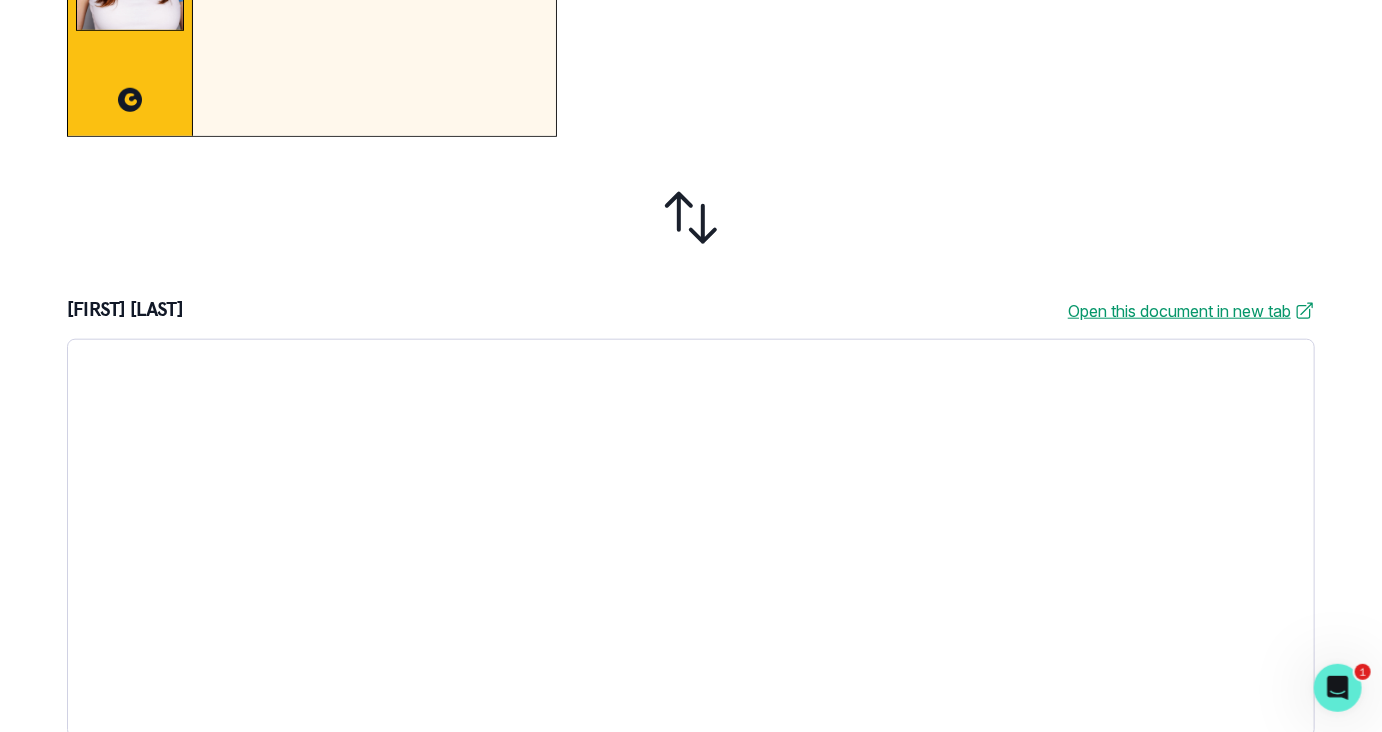 scroll, scrollTop: 756, scrollLeft: 0, axis: vertical 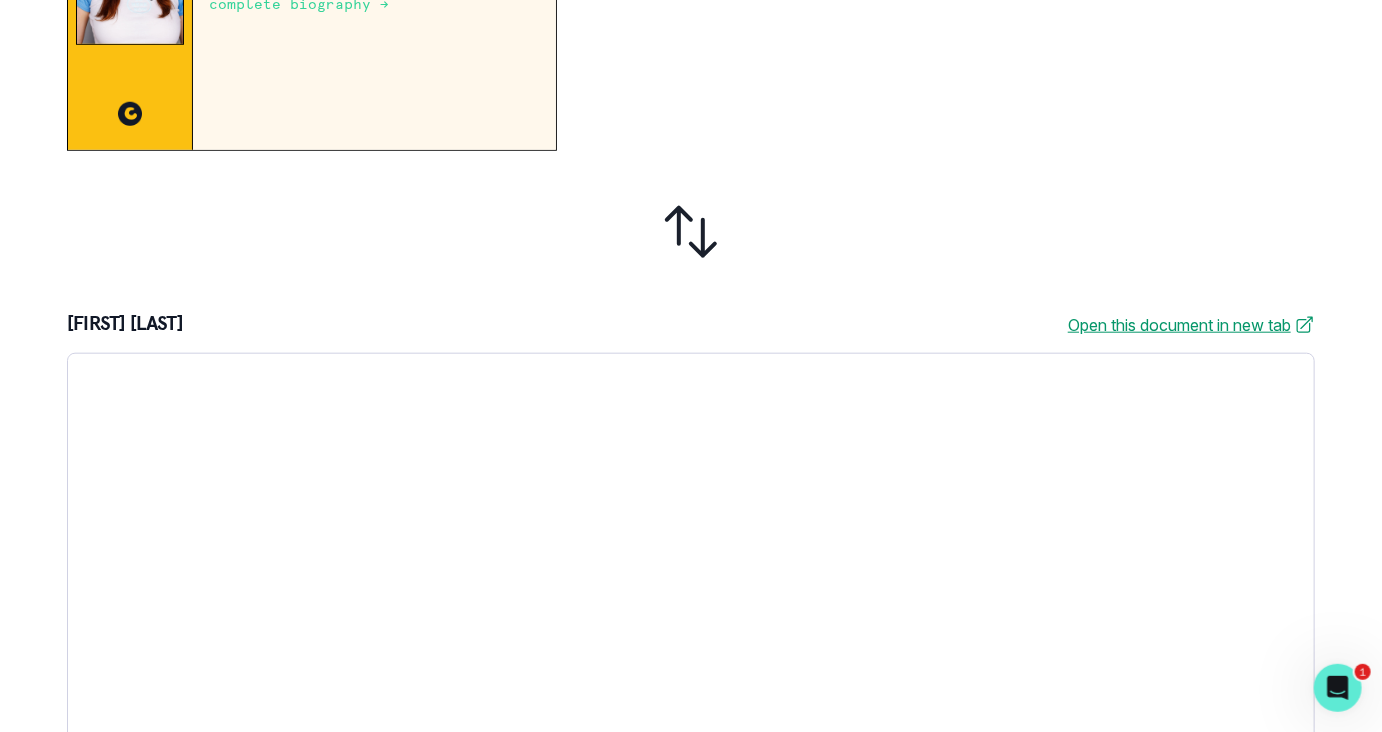drag, startPoint x: 1325, startPoint y: 399, endPoint x: 1303, endPoint y: 164, distance: 236.02754 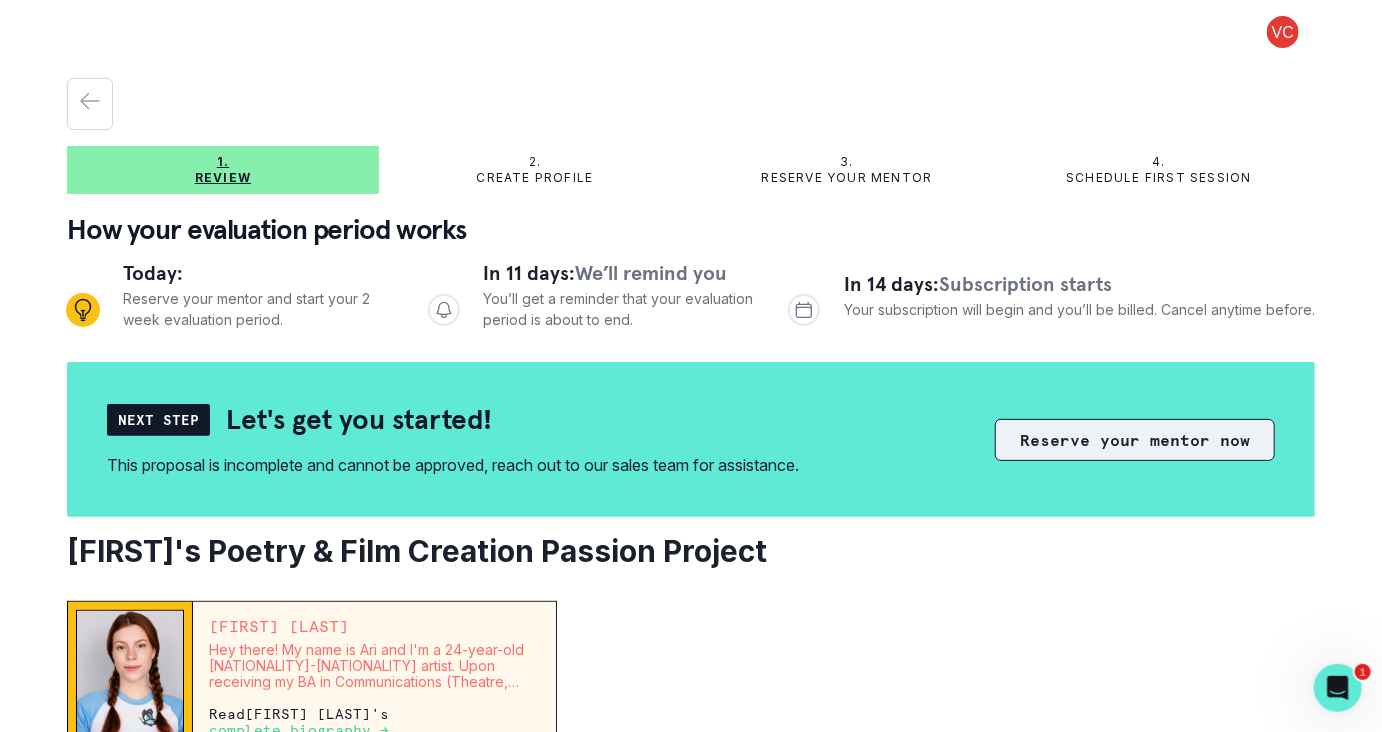 scroll, scrollTop: 0, scrollLeft: 0, axis: both 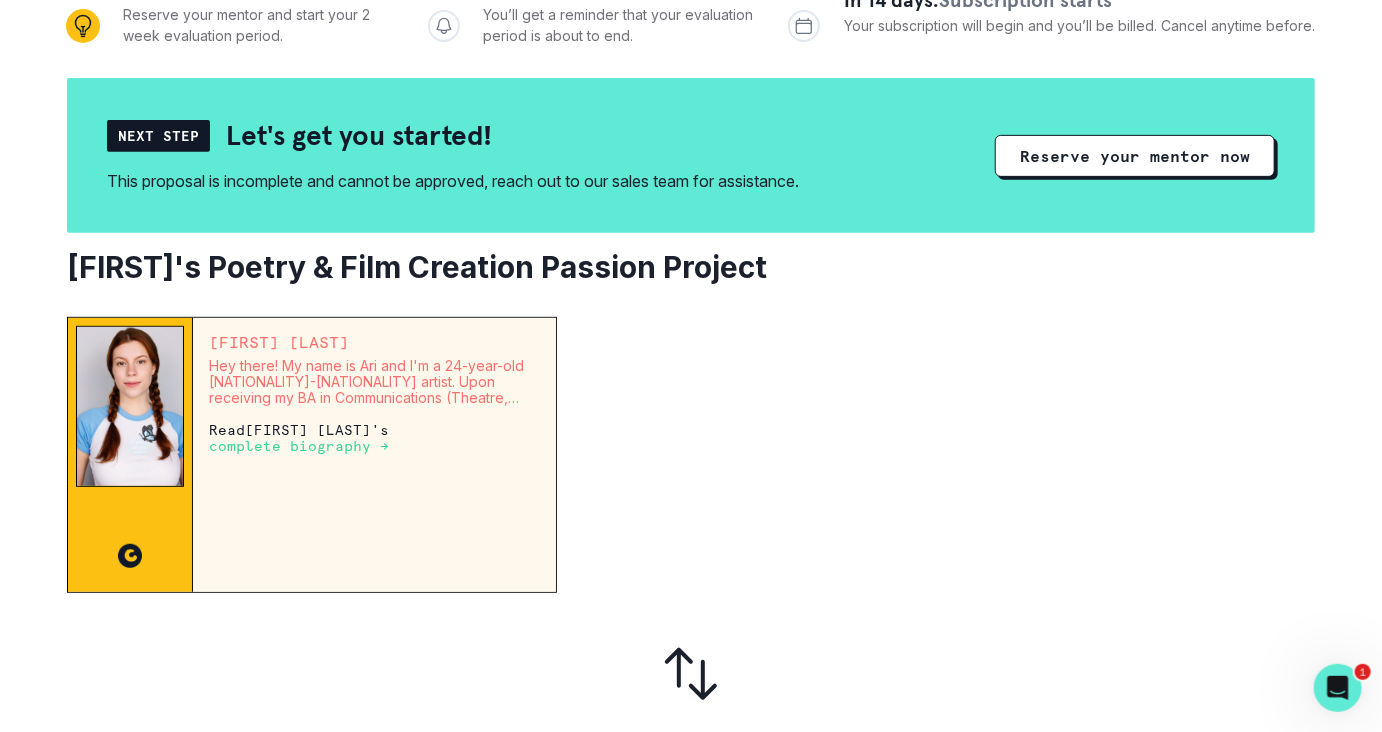 click on "Next Step" at bounding box center [158, 136] 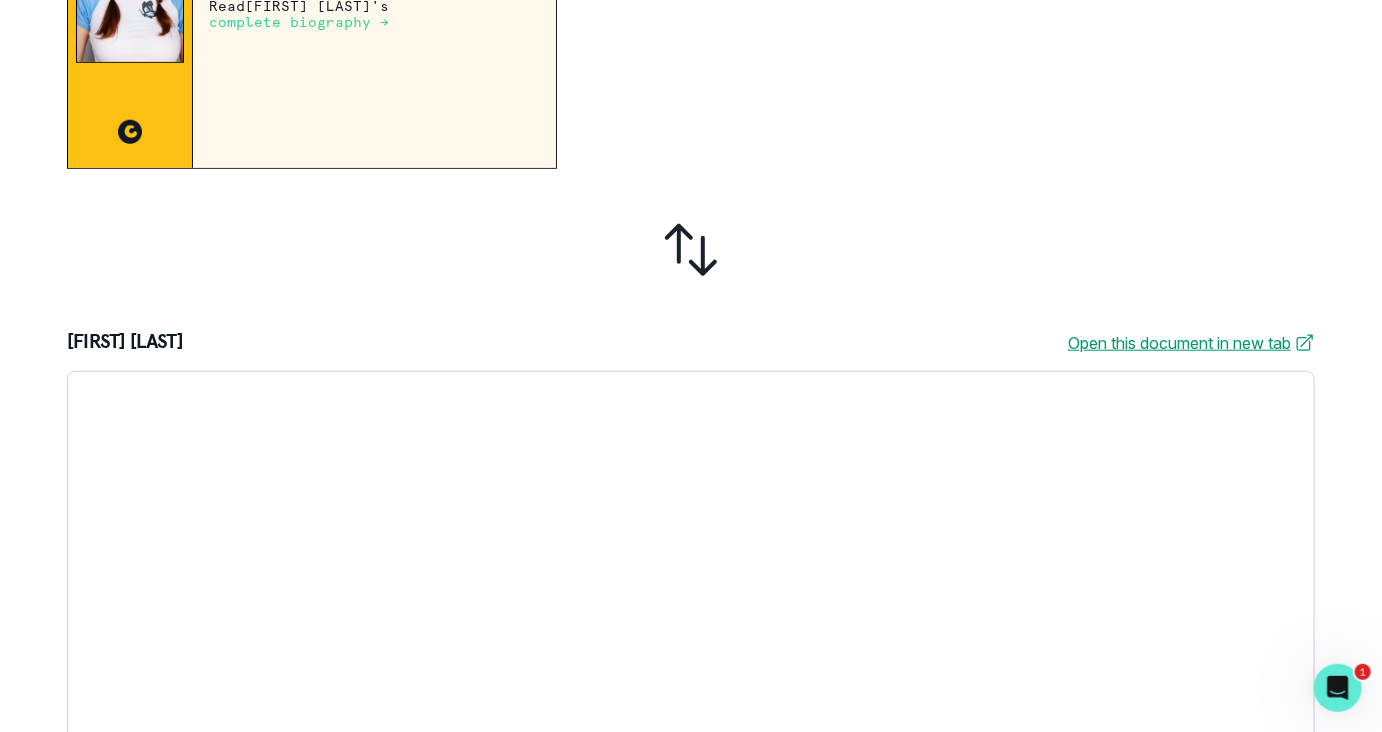 scroll, scrollTop: 770, scrollLeft: 0, axis: vertical 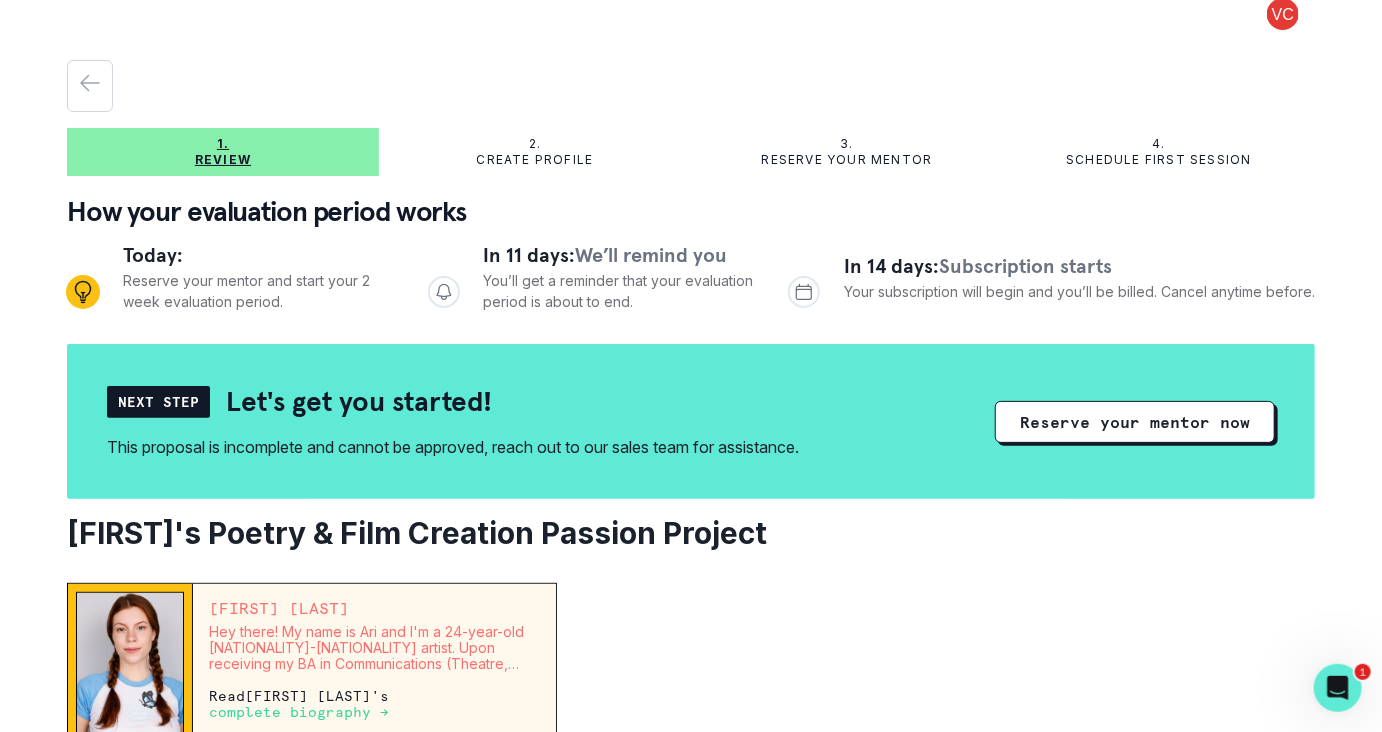 click at bounding box center (1283, 14) 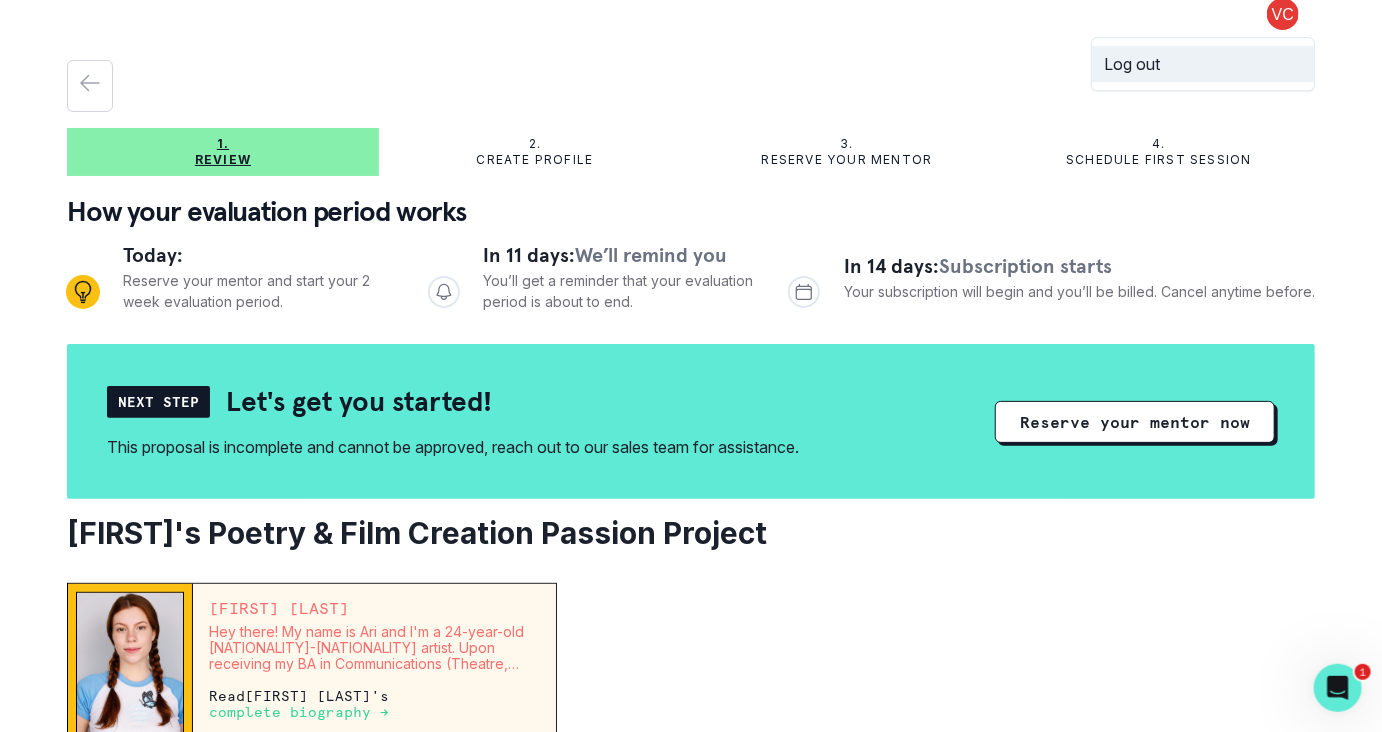 click on "Log out" at bounding box center (1203, 64) 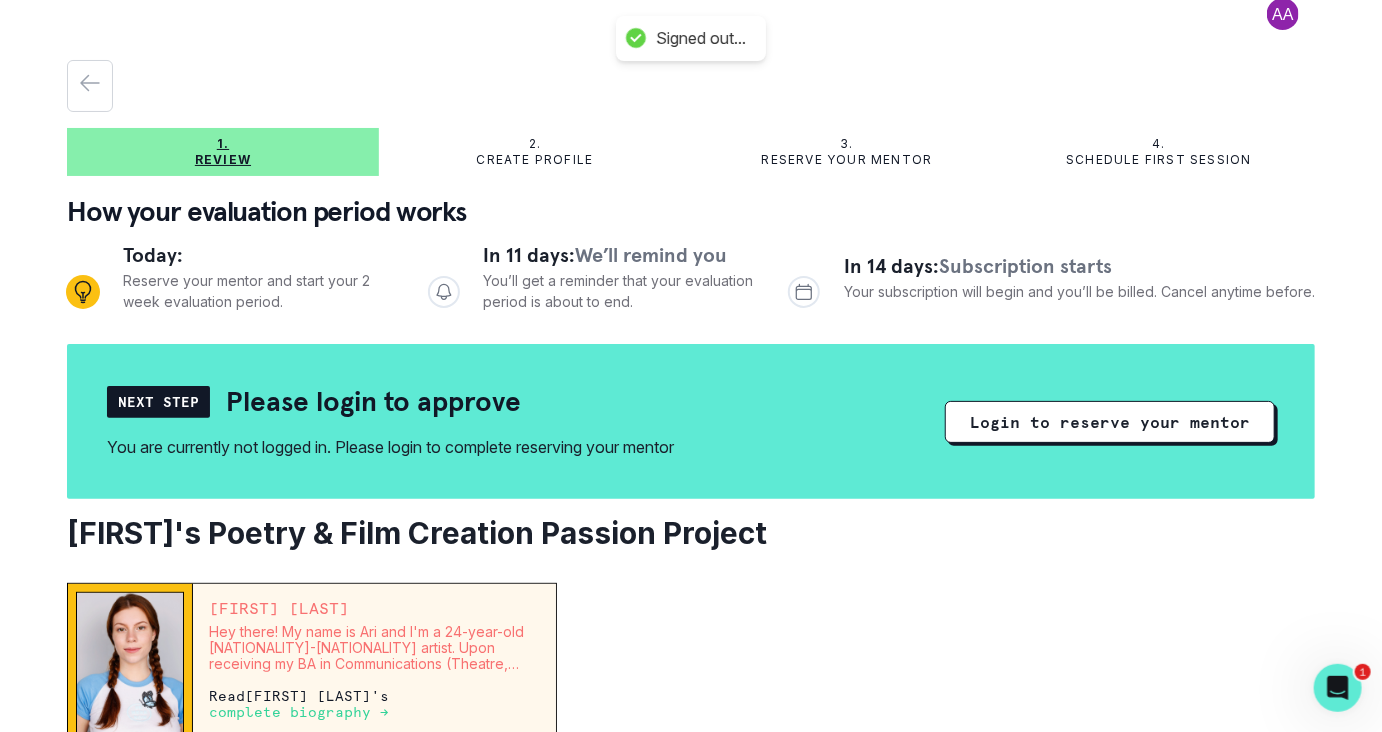 click at bounding box center (1283, 14) 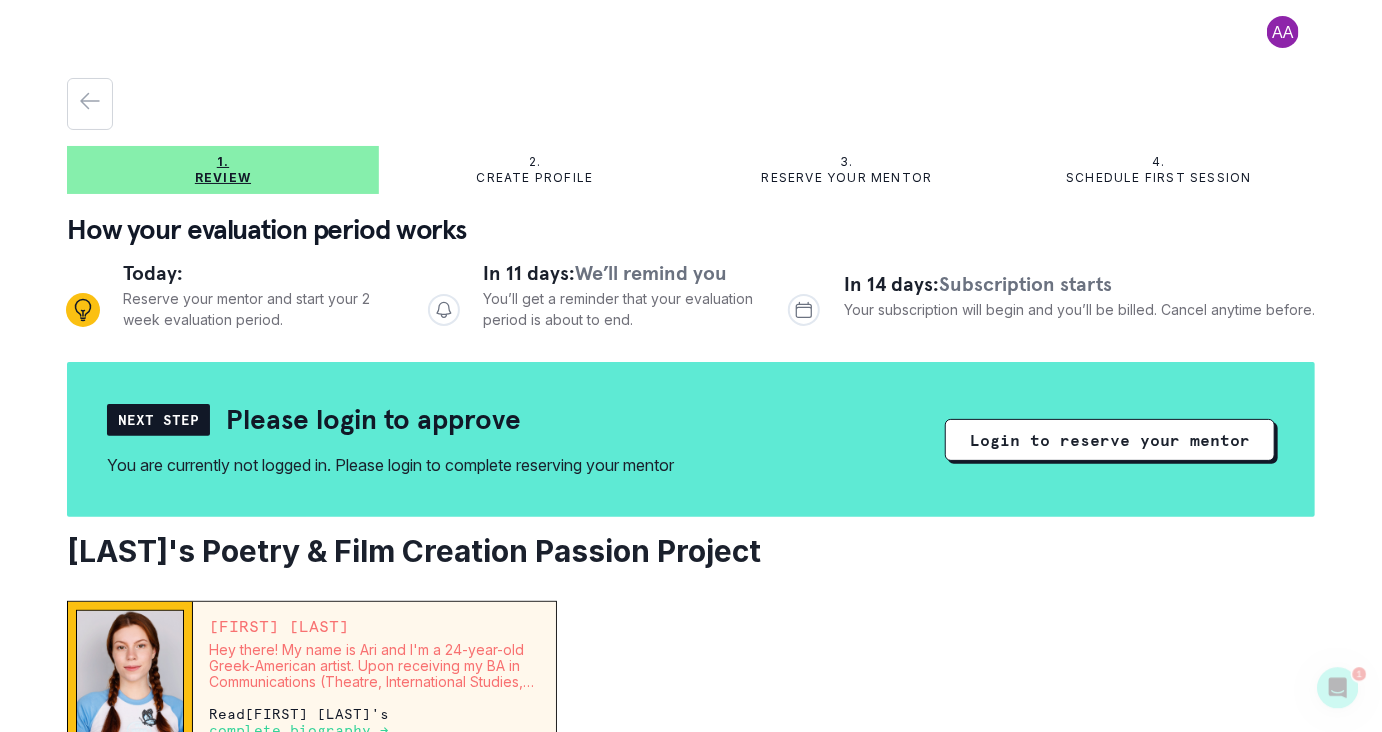 scroll, scrollTop: 0, scrollLeft: 0, axis: both 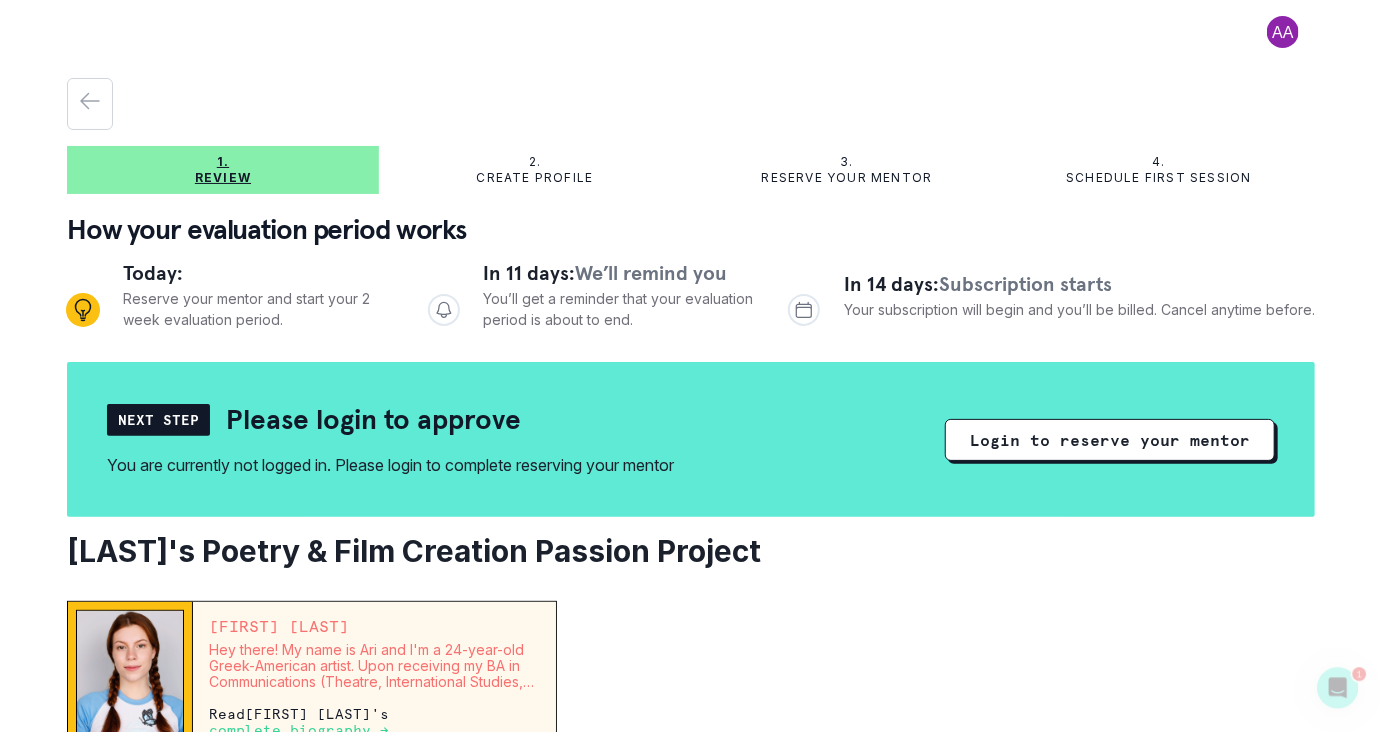 click on "Next Step" at bounding box center [158, 420] 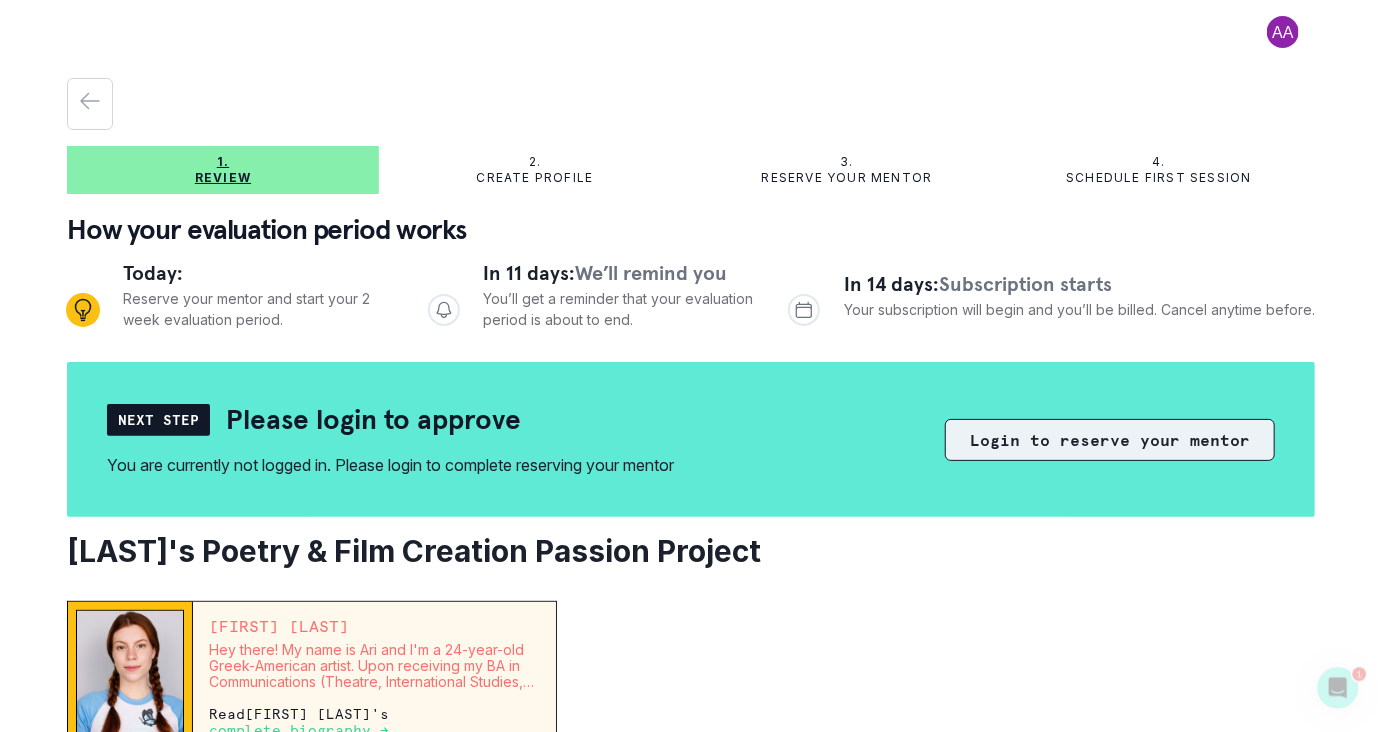 click on "Login to reserve your mentor" at bounding box center [1110, 440] 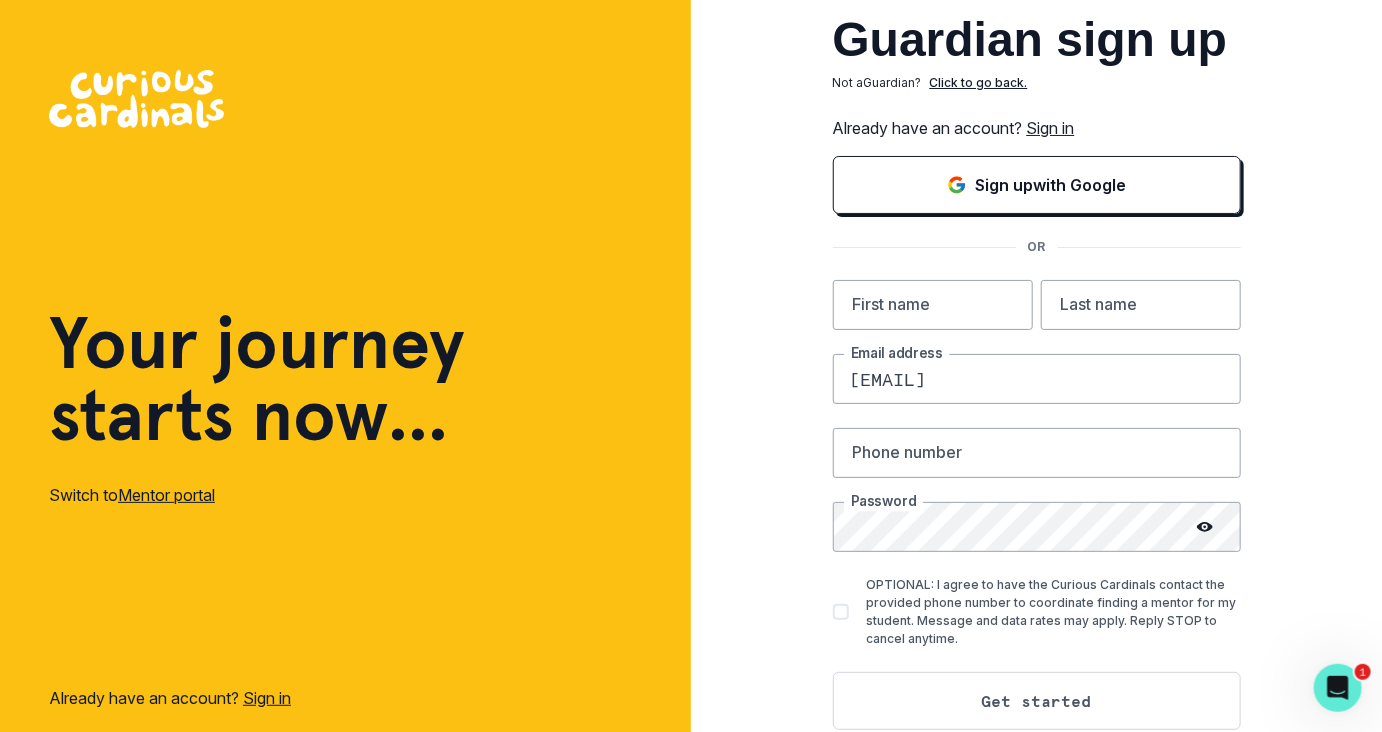scroll, scrollTop: 46, scrollLeft: 0, axis: vertical 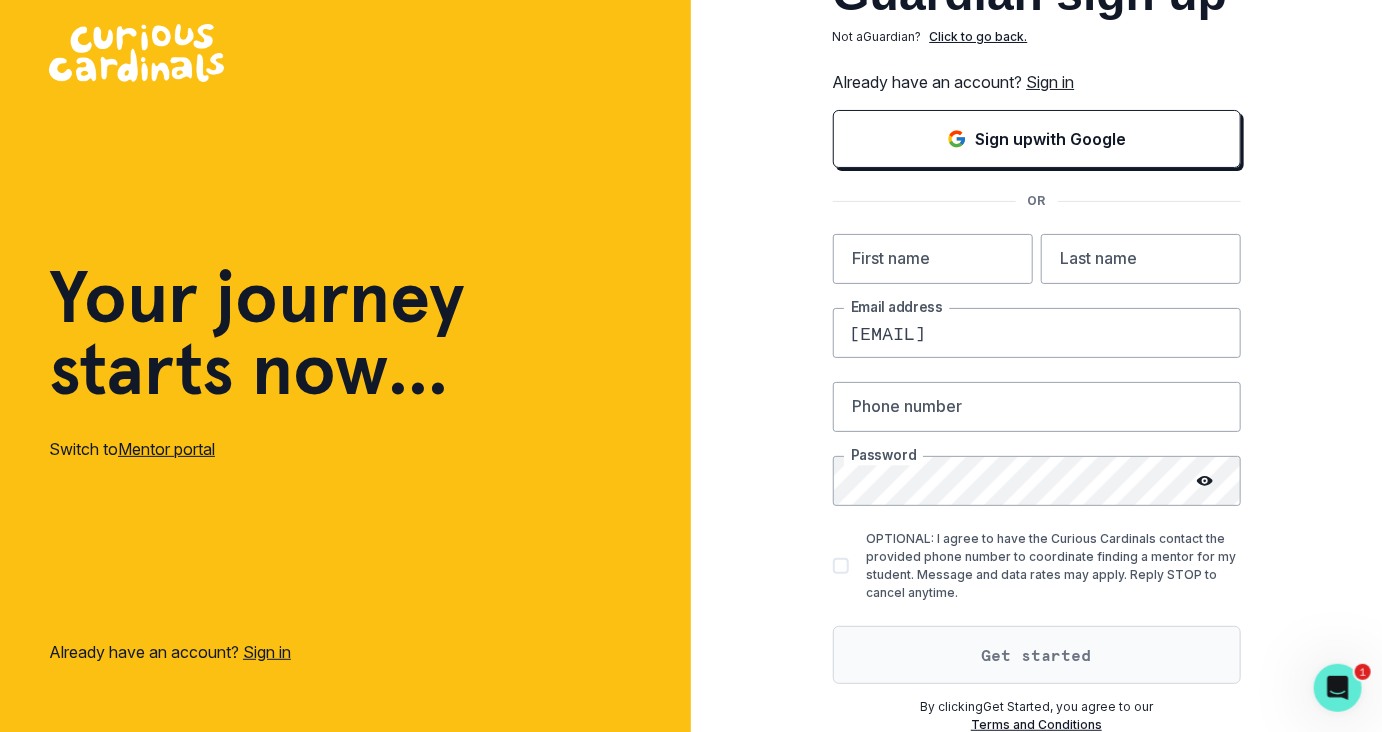click on "Get started" at bounding box center [1037, 655] 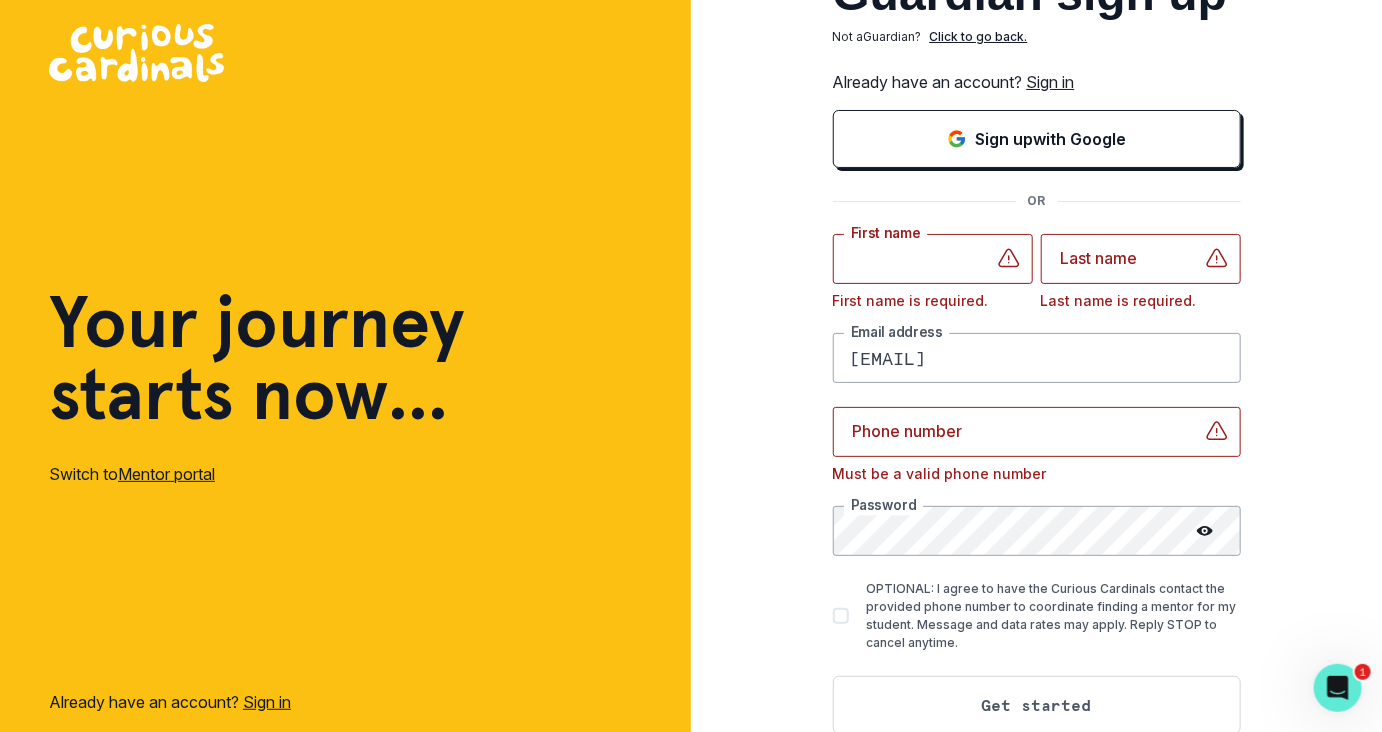 click at bounding box center (933, 259) 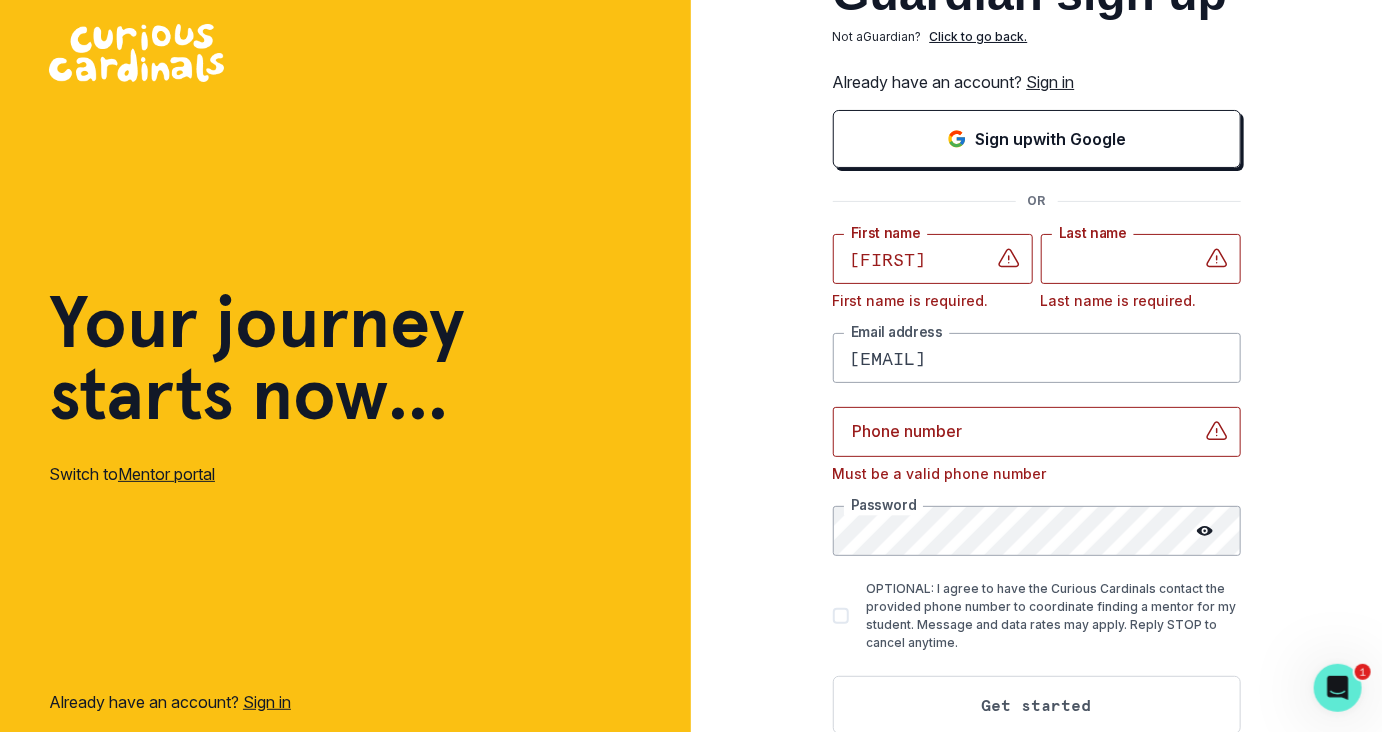 type on "[LAST]" 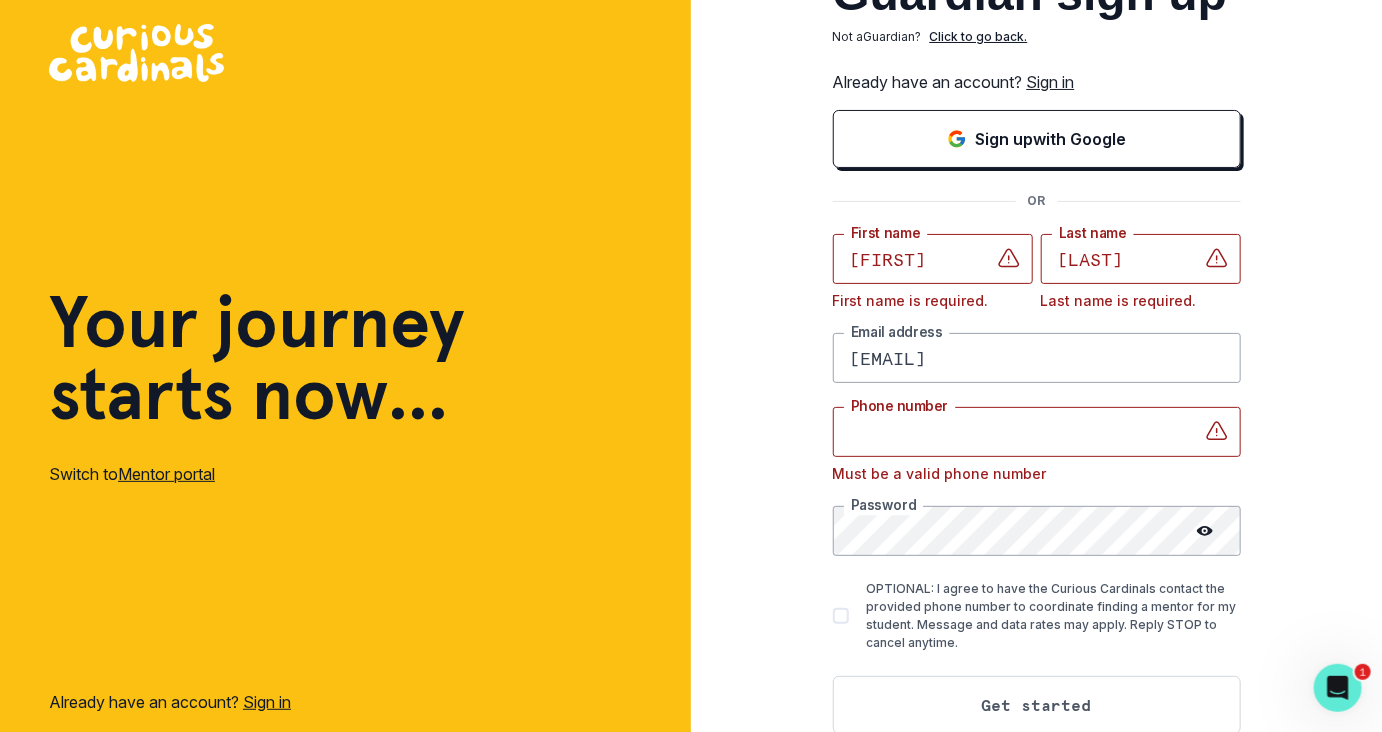 type on "[PHONE]" 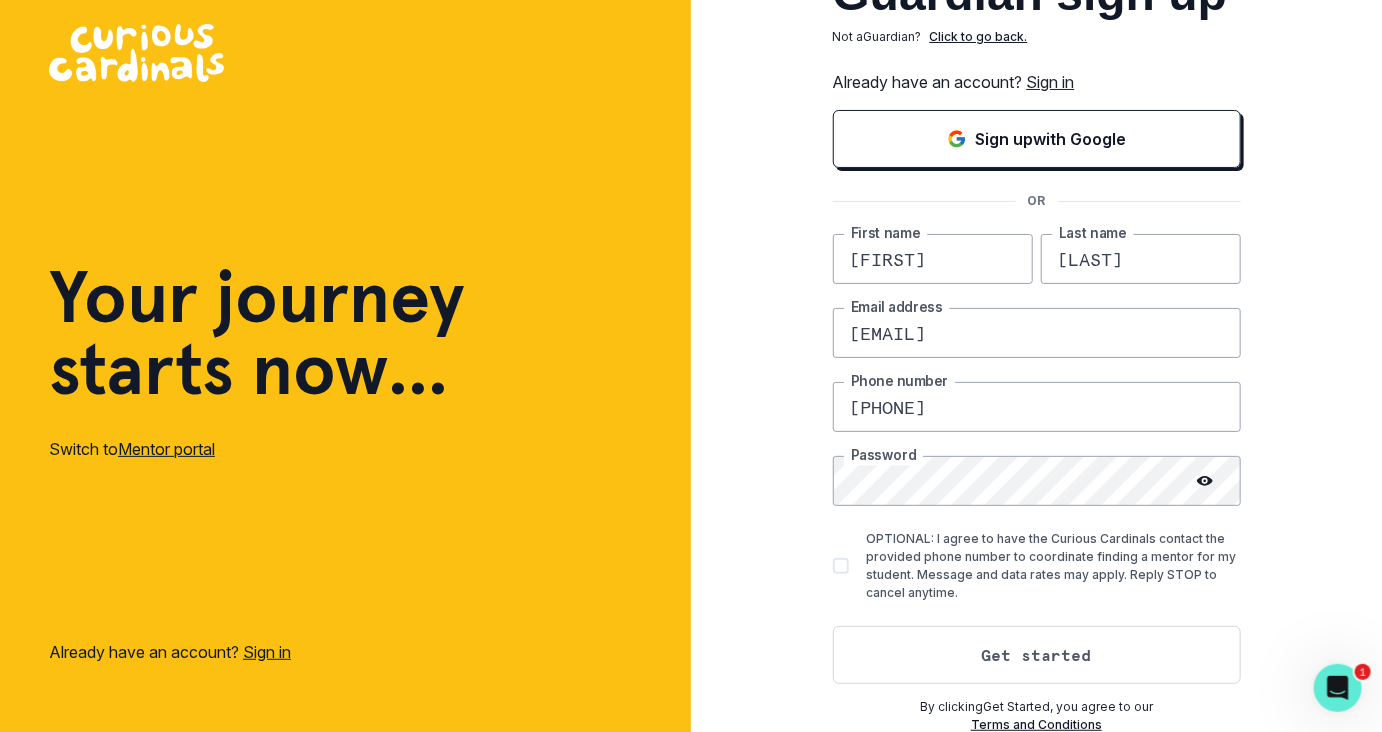click on "OPTIONAL: I agree to have the Curious Cardinals contact the provided phone number to coordinate finding a mentor for my student. Message and data rates may apply. Reply STOP to cancel anytime." at bounding box center [1037, 566] 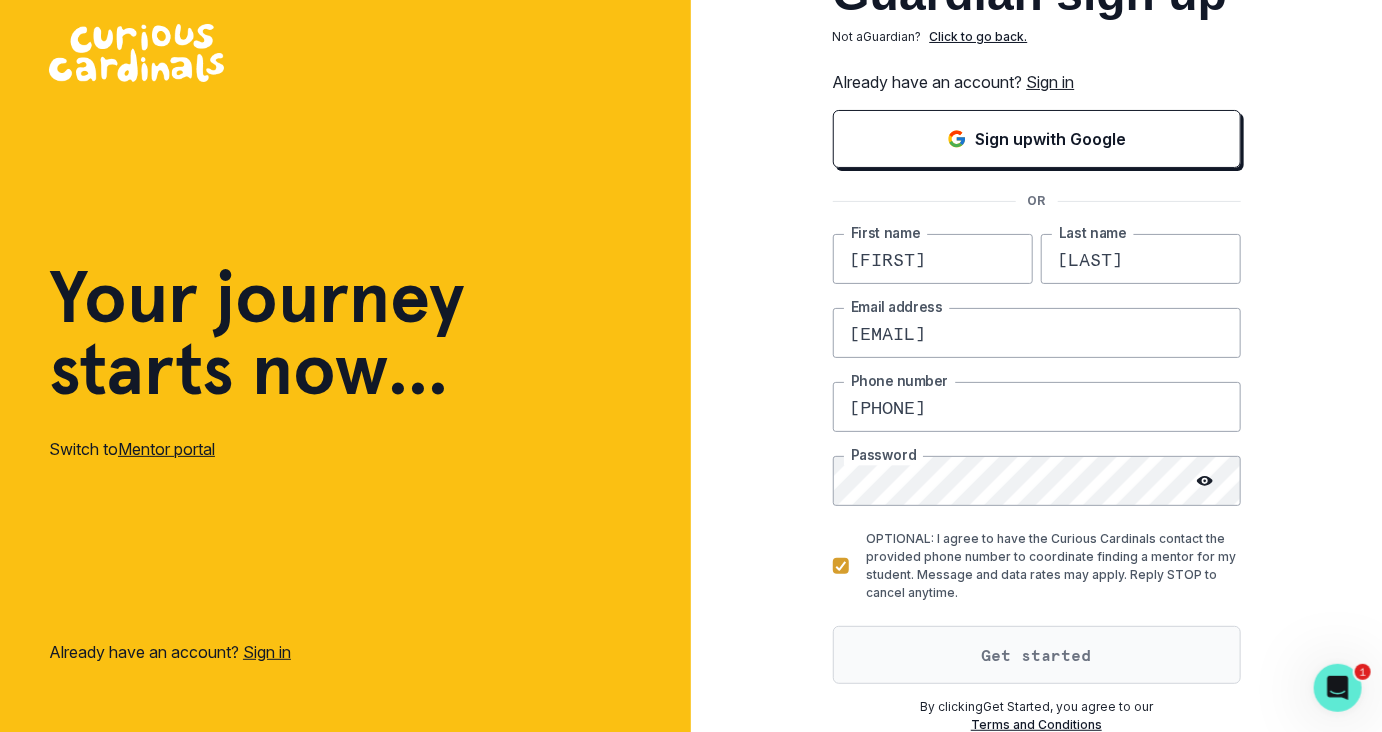 click on "Get started" at bounding box center [1037, 655] 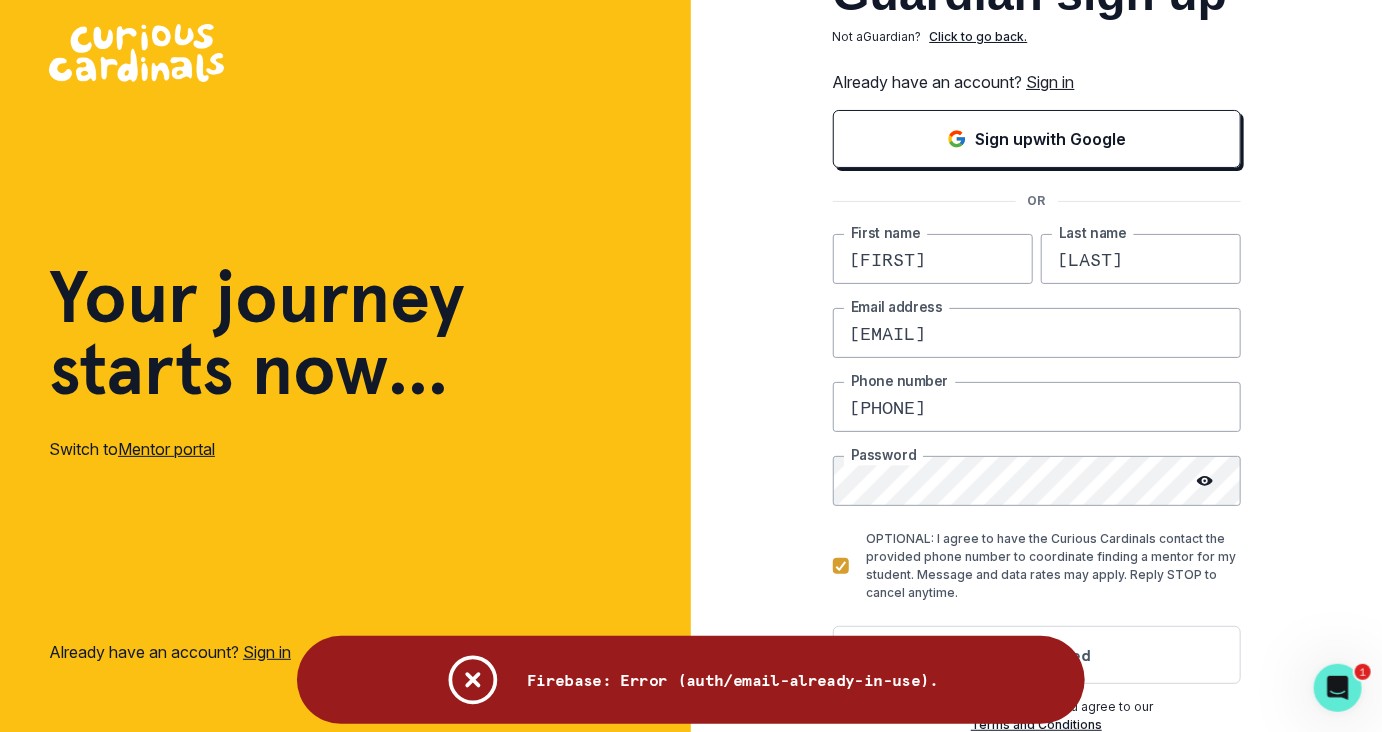 click on "Sign in" at bounding box center [1051, 82] 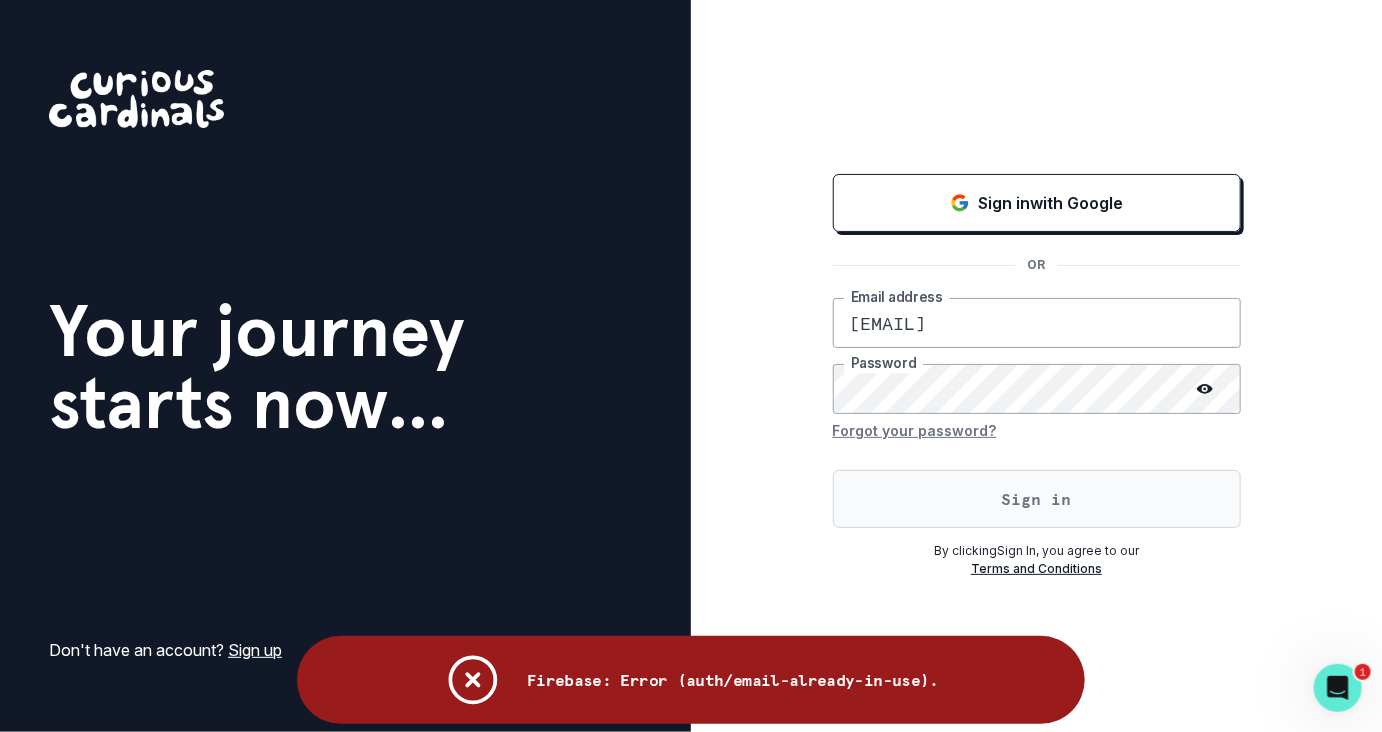 click on "Sign in" at bounding box center [1037, 499] 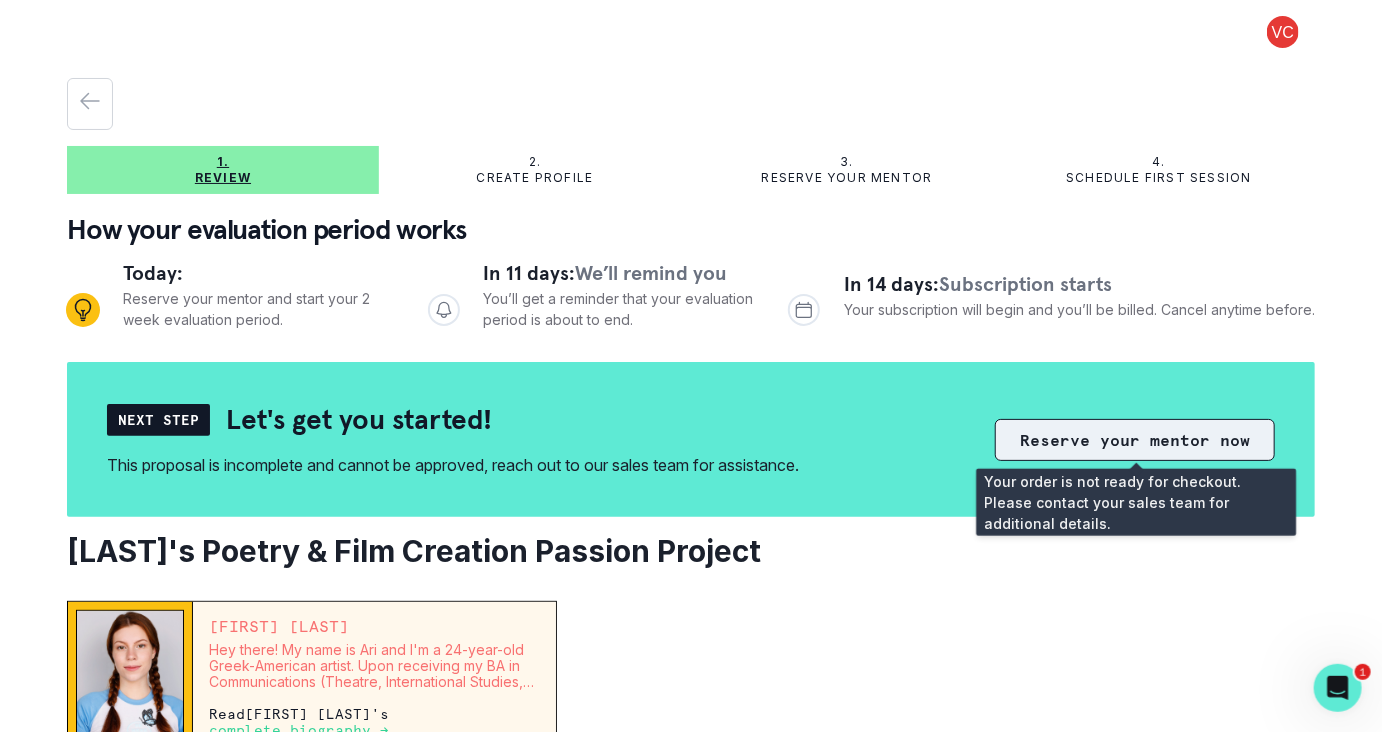 click on "Reserve your mentor now" at bounding box center [1135, 440] 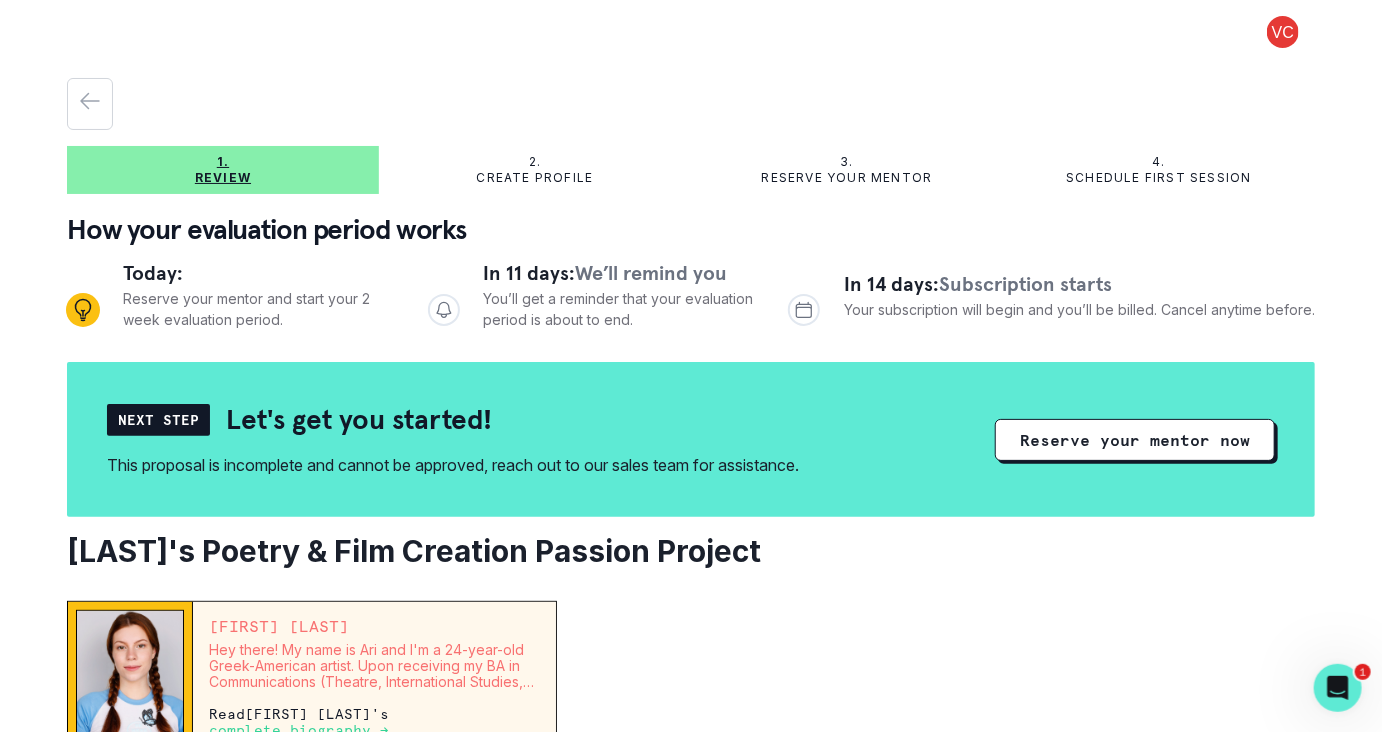 click on "Next Step" at bounding box center (158, 420) 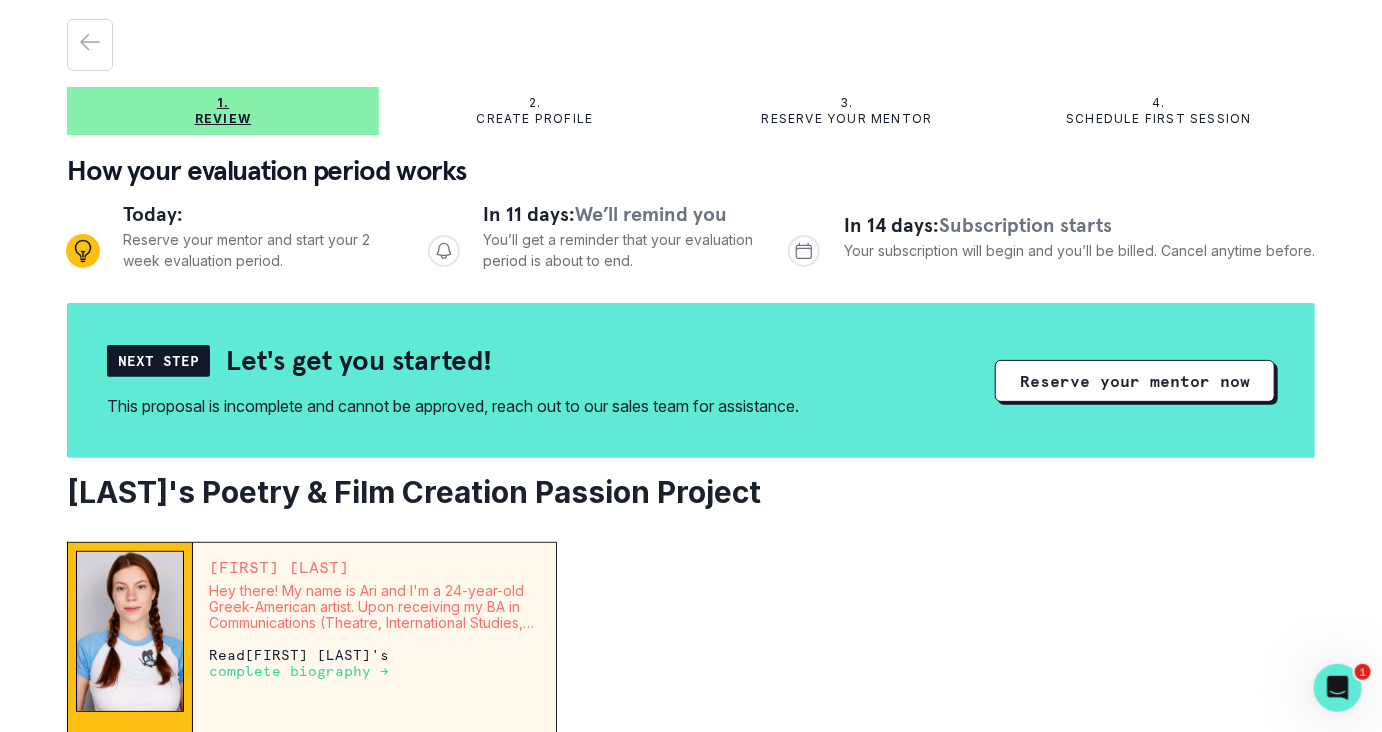 scroll, scrollTop: 57, scrollLeft: 0, axis: vertical 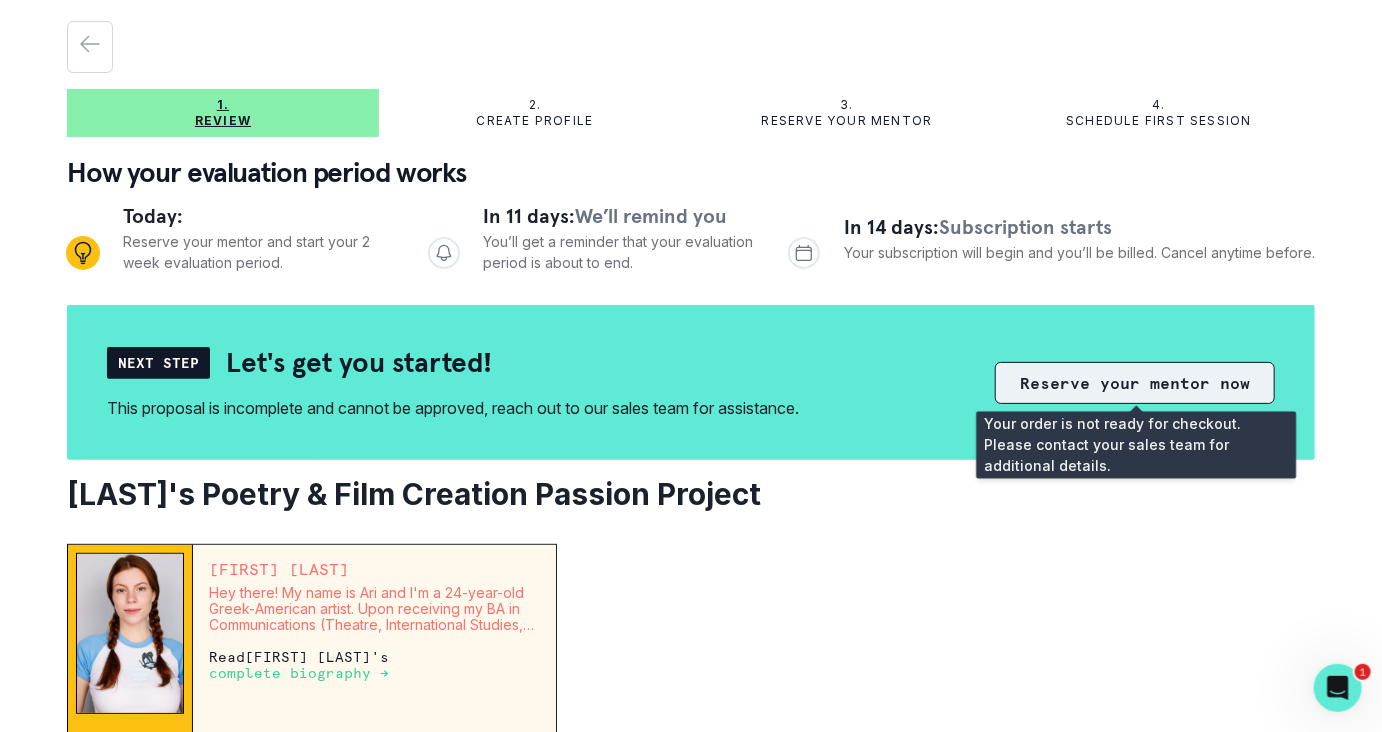 click on "Reserve your mentor now" at bounding box center [1135, 383] 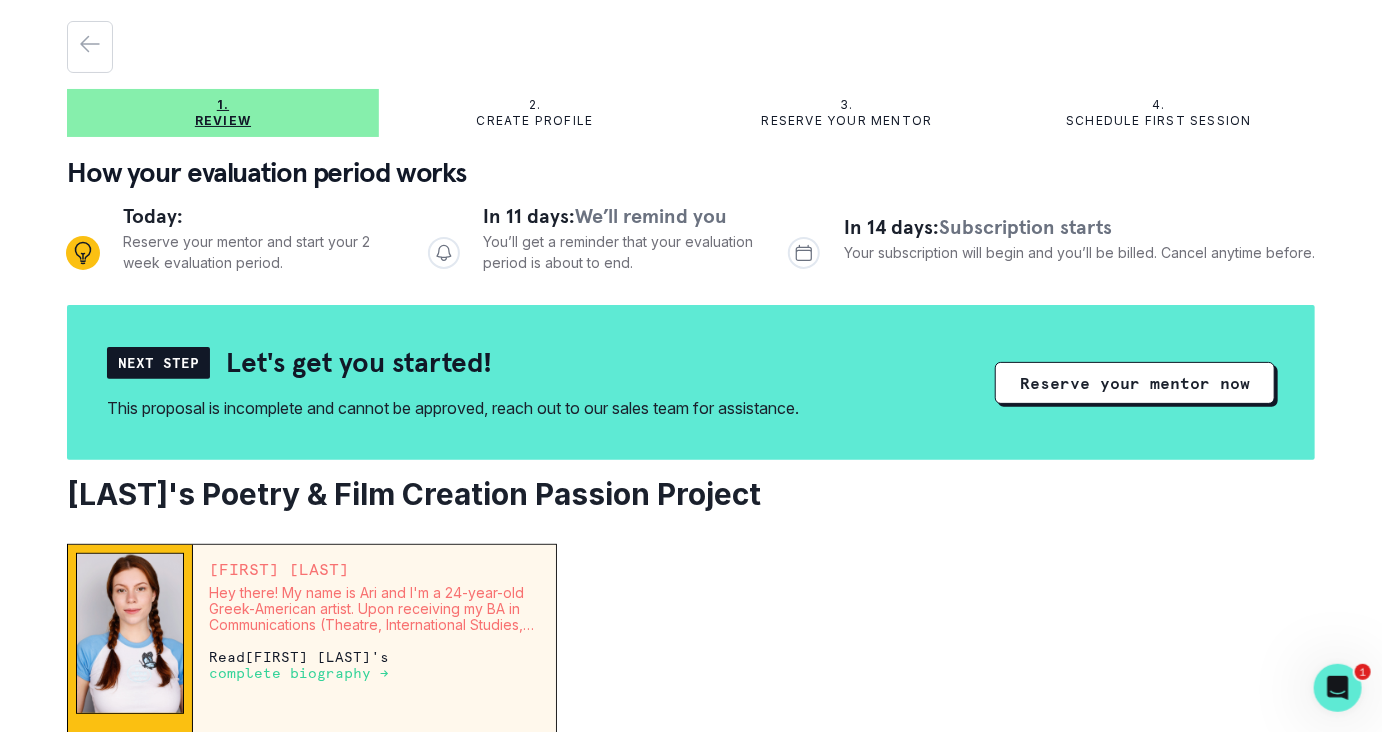 click on "Next Step" at bounding box center [158, 363] 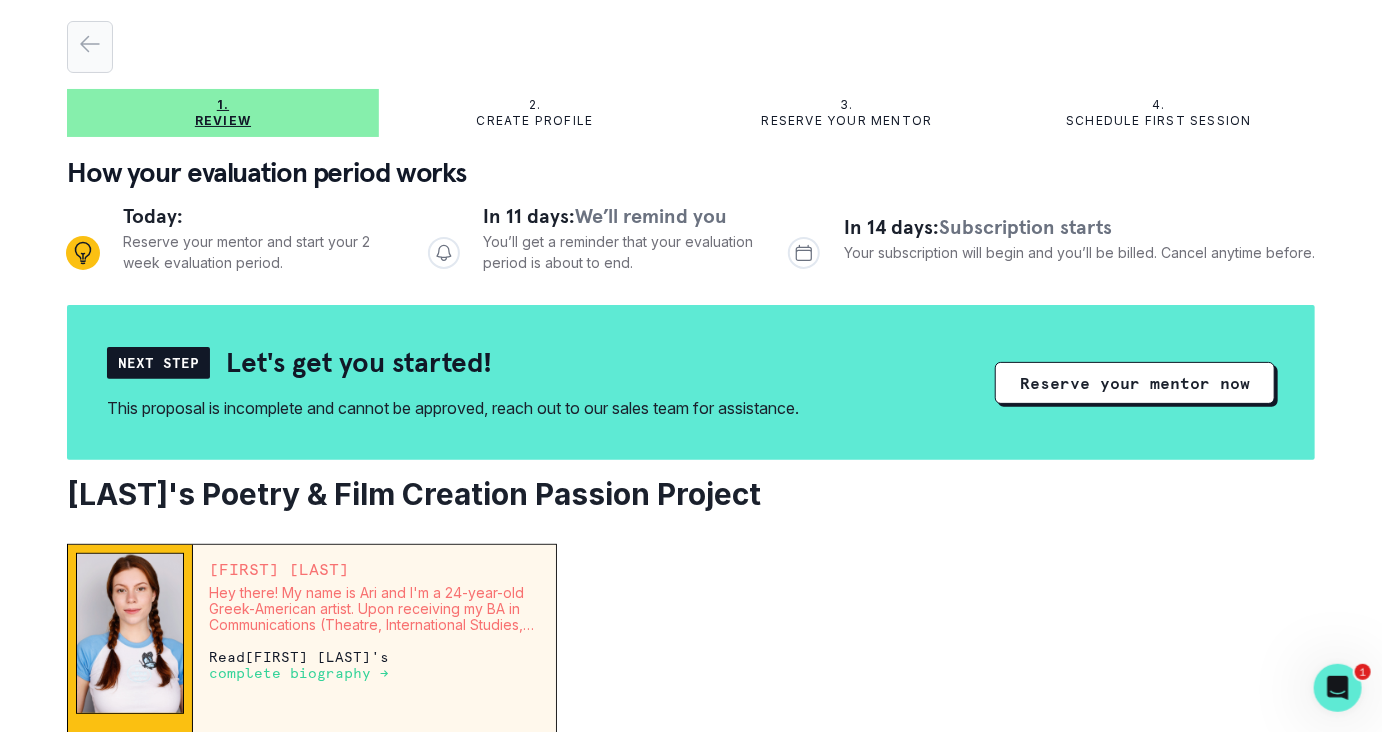 click at bounding box center (90, 47) 